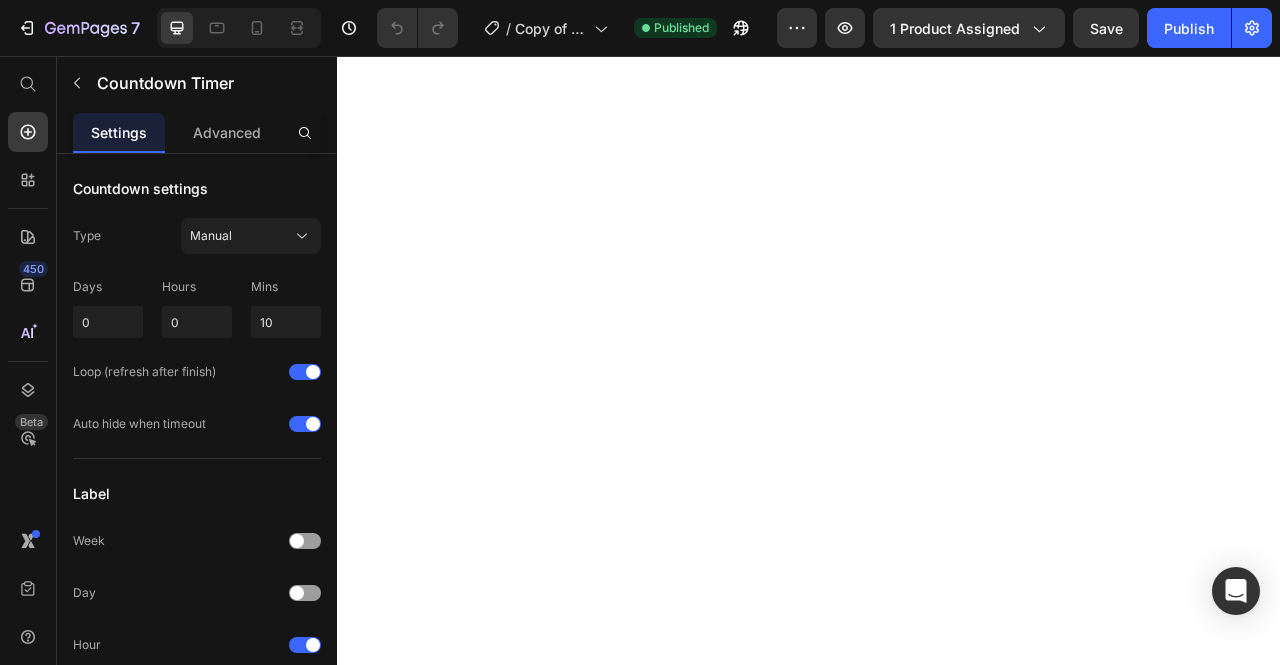 scroll, scrollTop: 0, scrollLeft: 0, axis: both 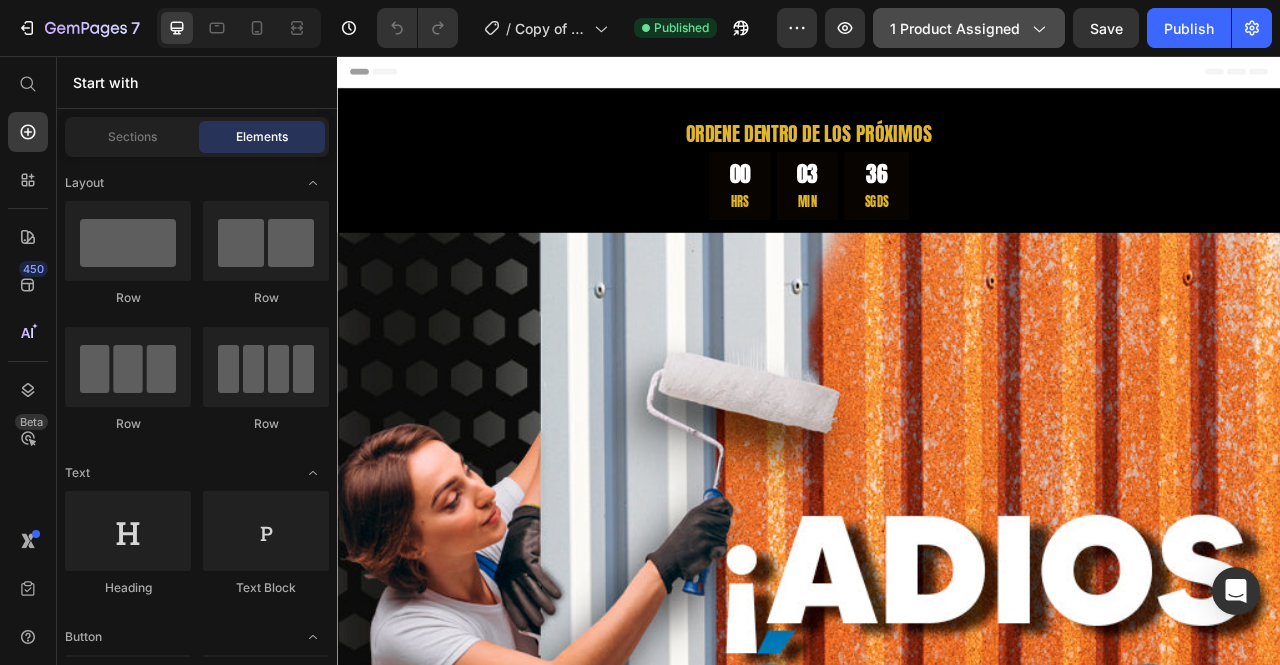 click on "1 product assigned" at bounding box center [969, 28] 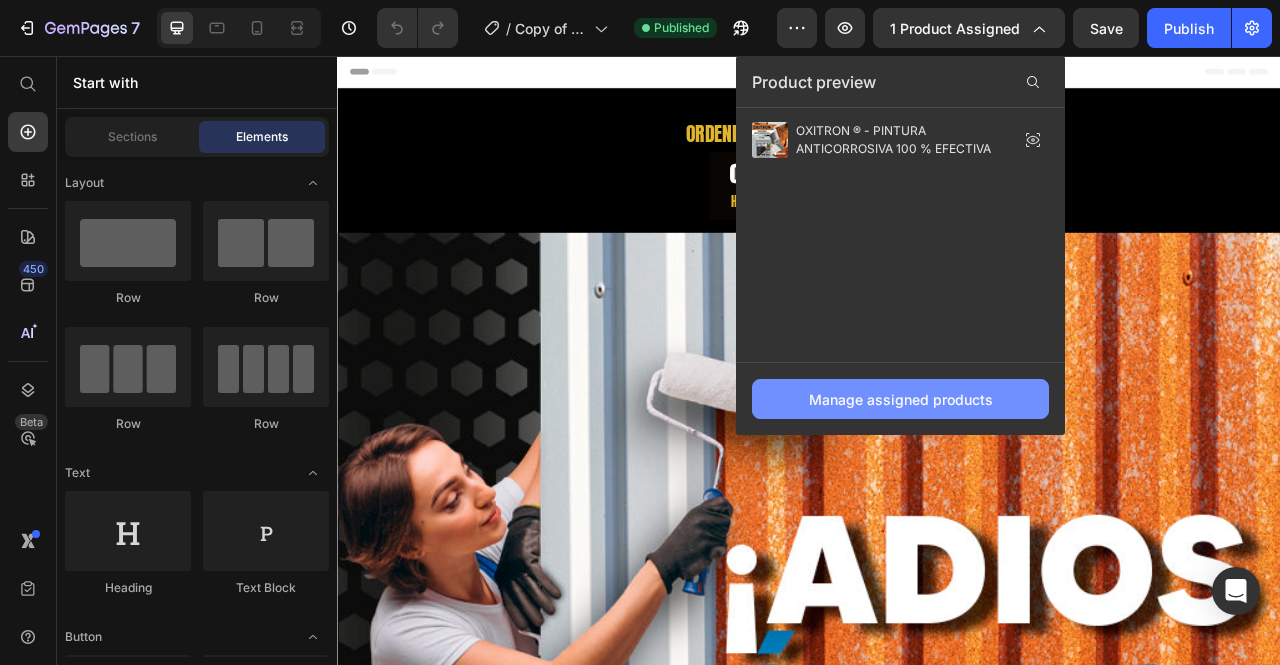 click on "Manage assigned products" at bounding box center (901, 399) 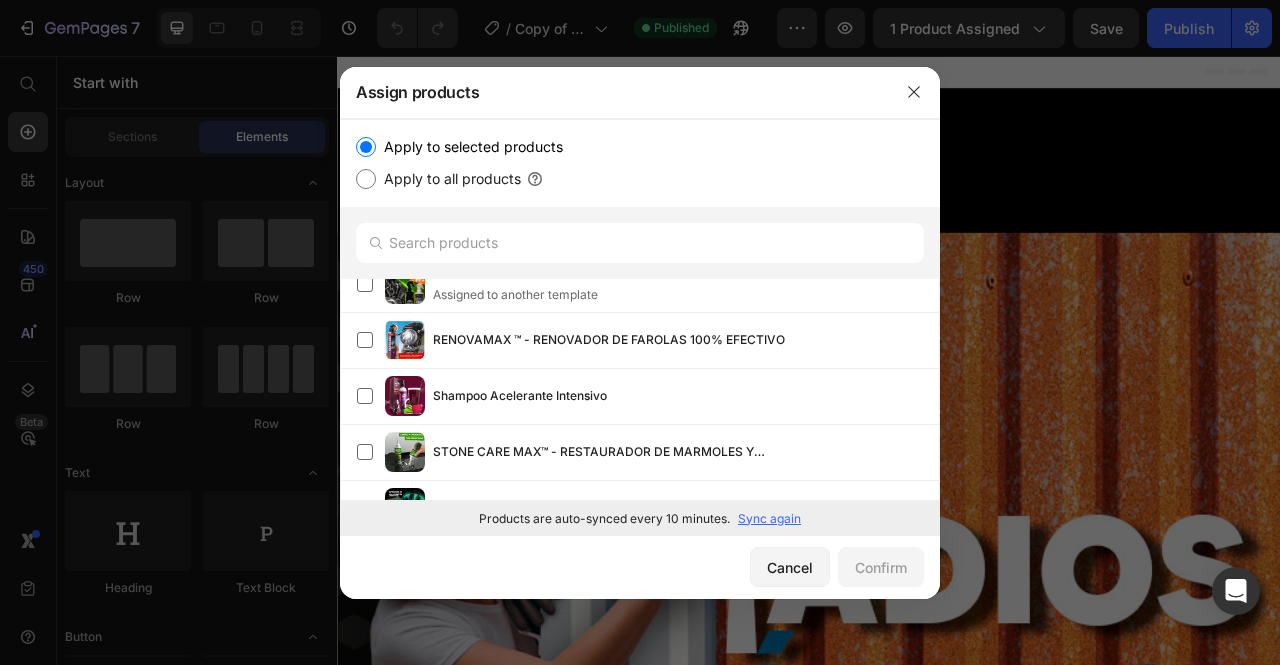 scroll, scrollTop: 1066, scrollLeft: 0, axis: vertical 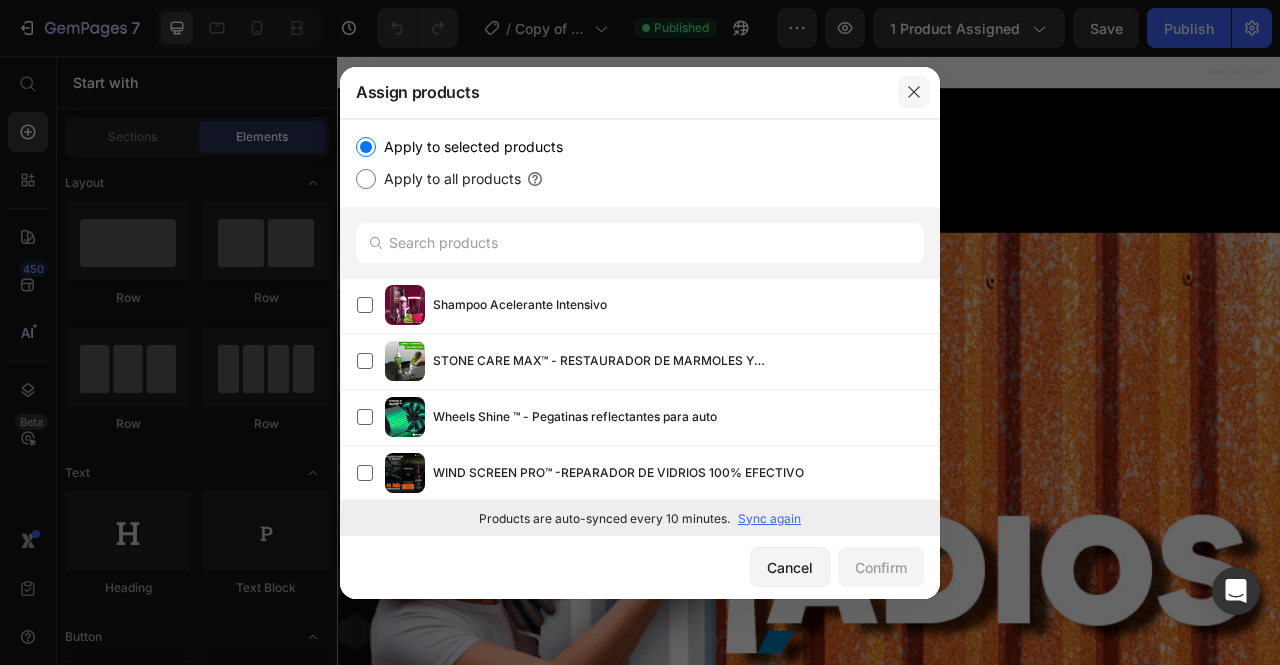 click 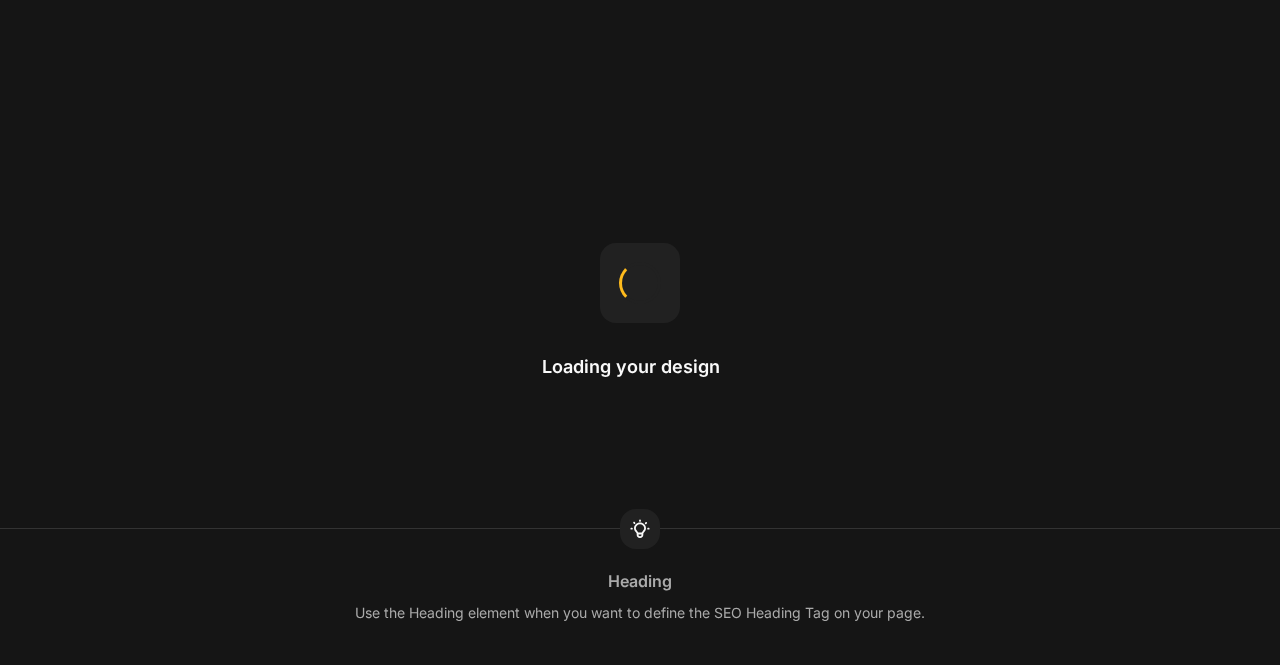 scroll, scrollTop: 0, scrollLeft: 0, axis: both 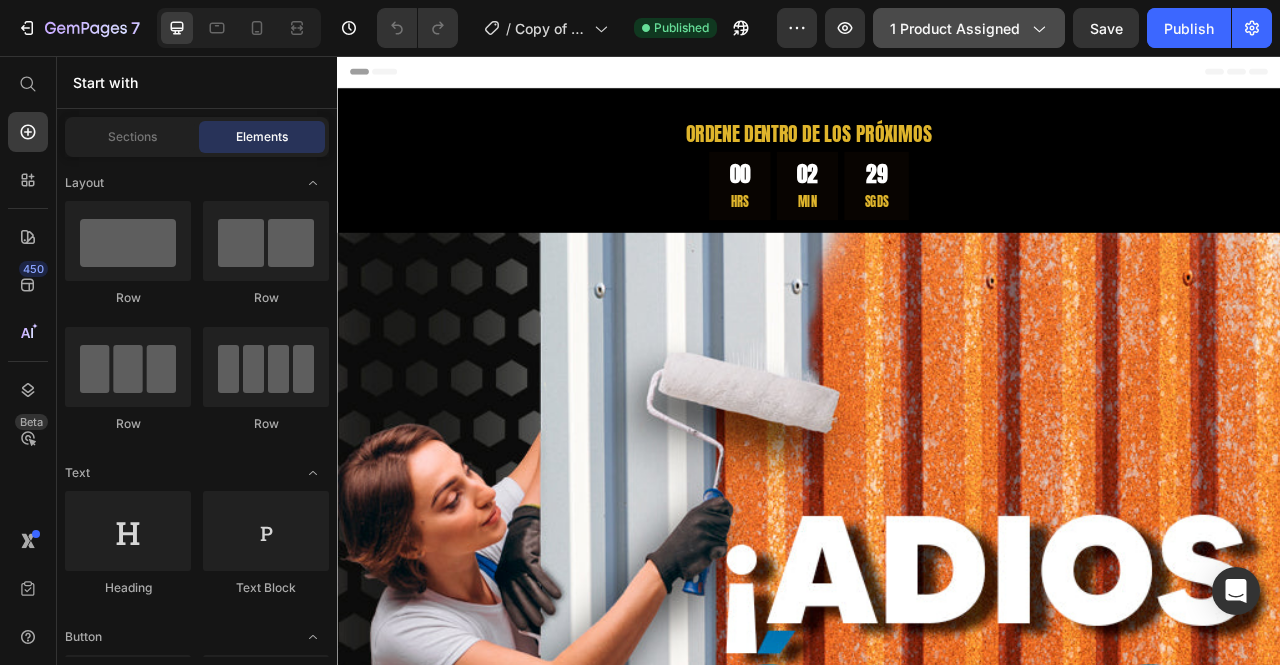 click on "1 product assigned" 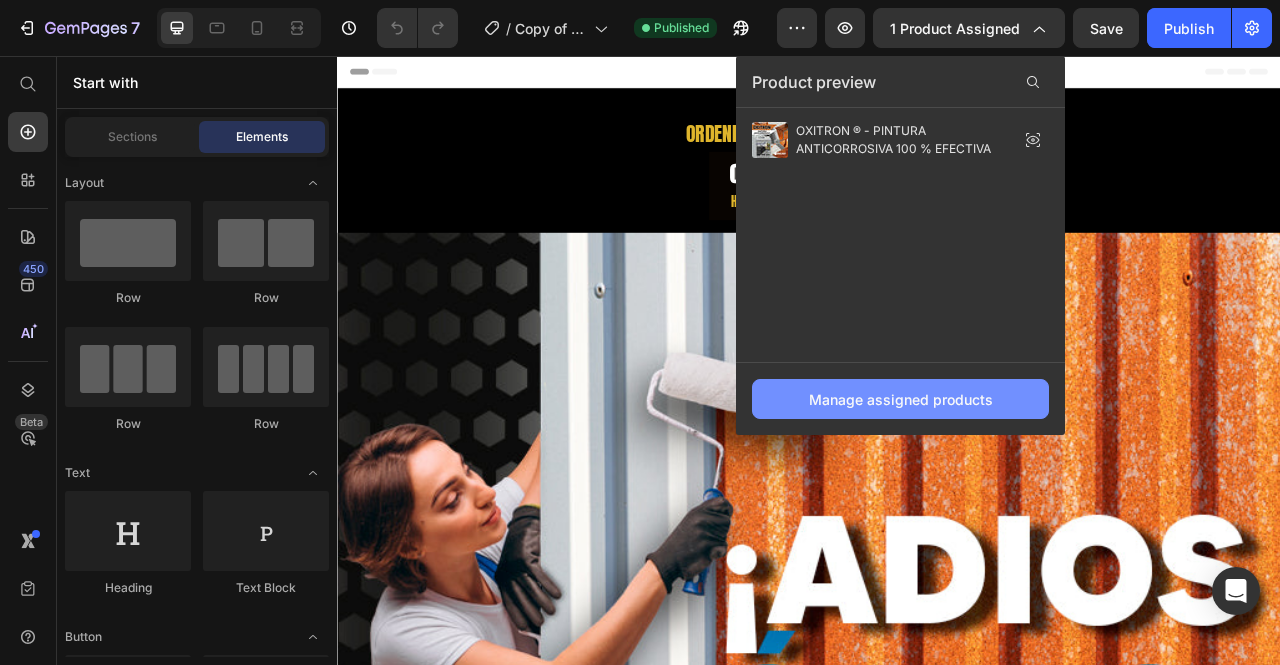 click on "Manage assigned products" at bounding box center (900, 399) 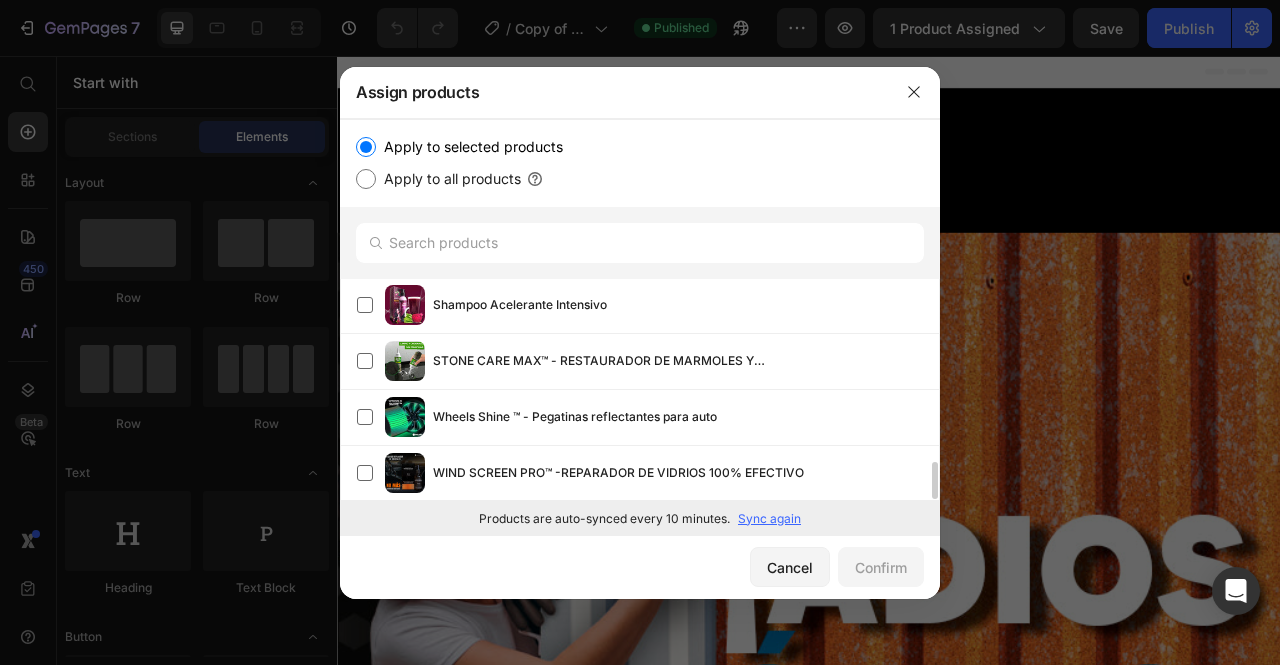 scroll, scrollTop: 1066, scrollLeft: 0, axis: vertical 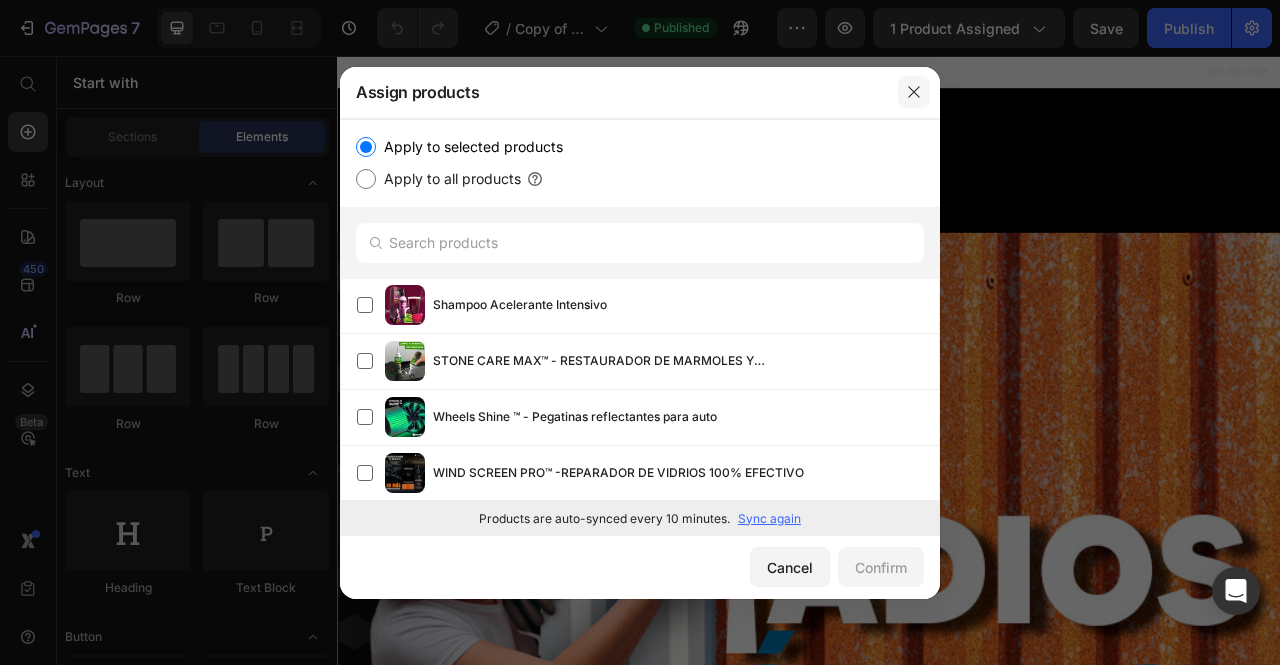 click 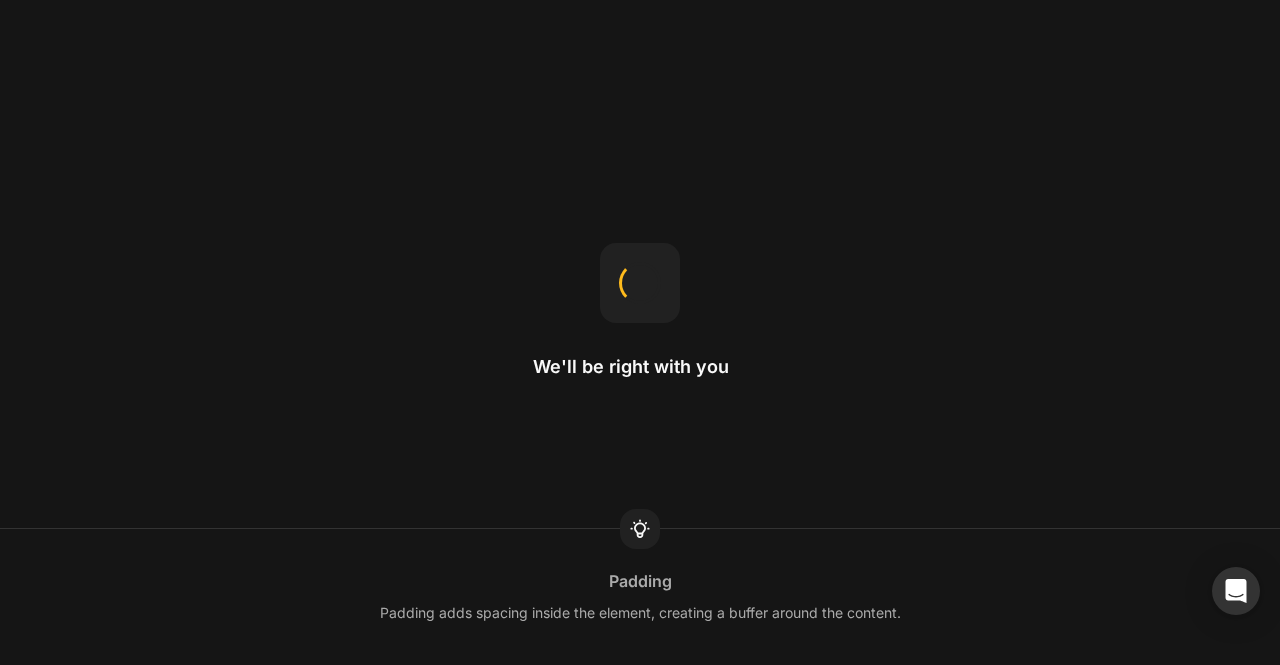 scroll, scrollTop: 0, scrollLeft: 0, axis: both 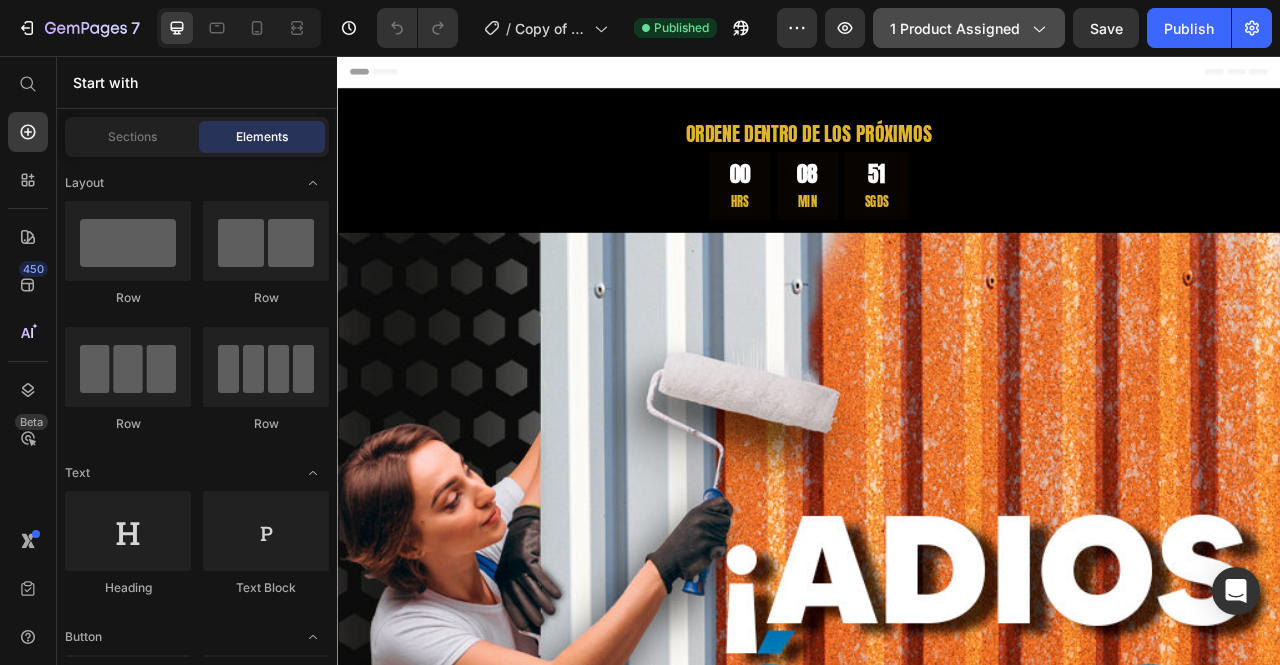 click on "1 product assigned" at bounding box center [969, 28] 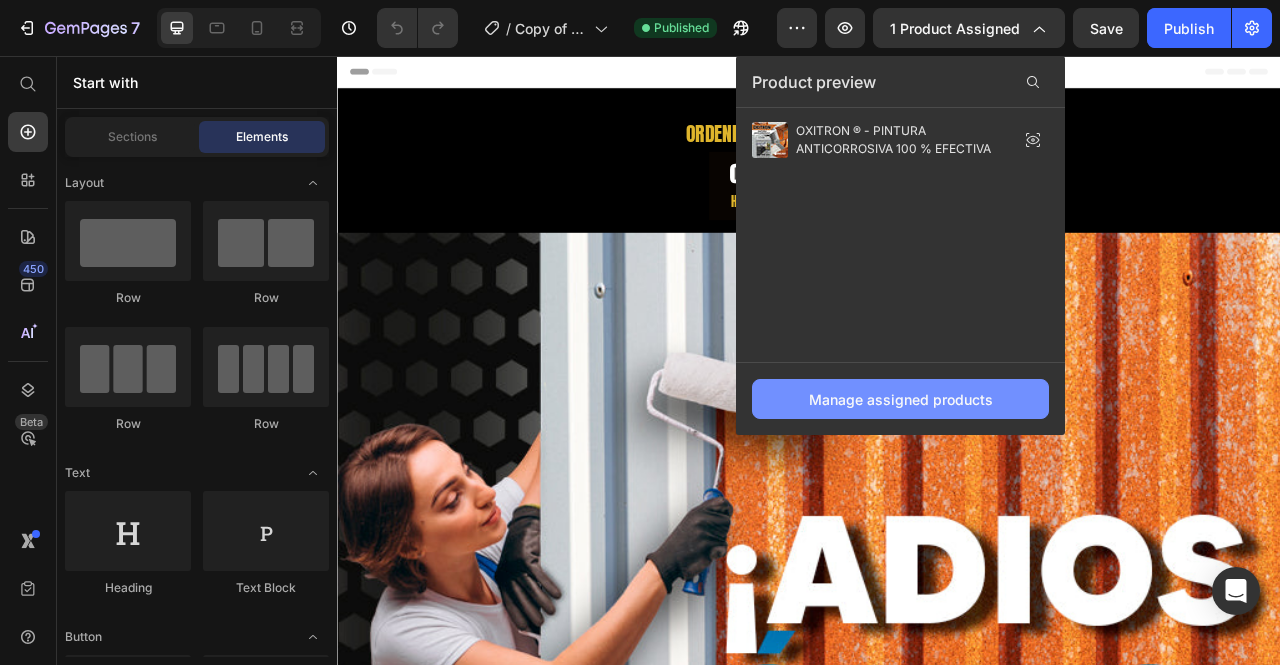 click on "Manage assigned products" at bounding box center (900, 399) 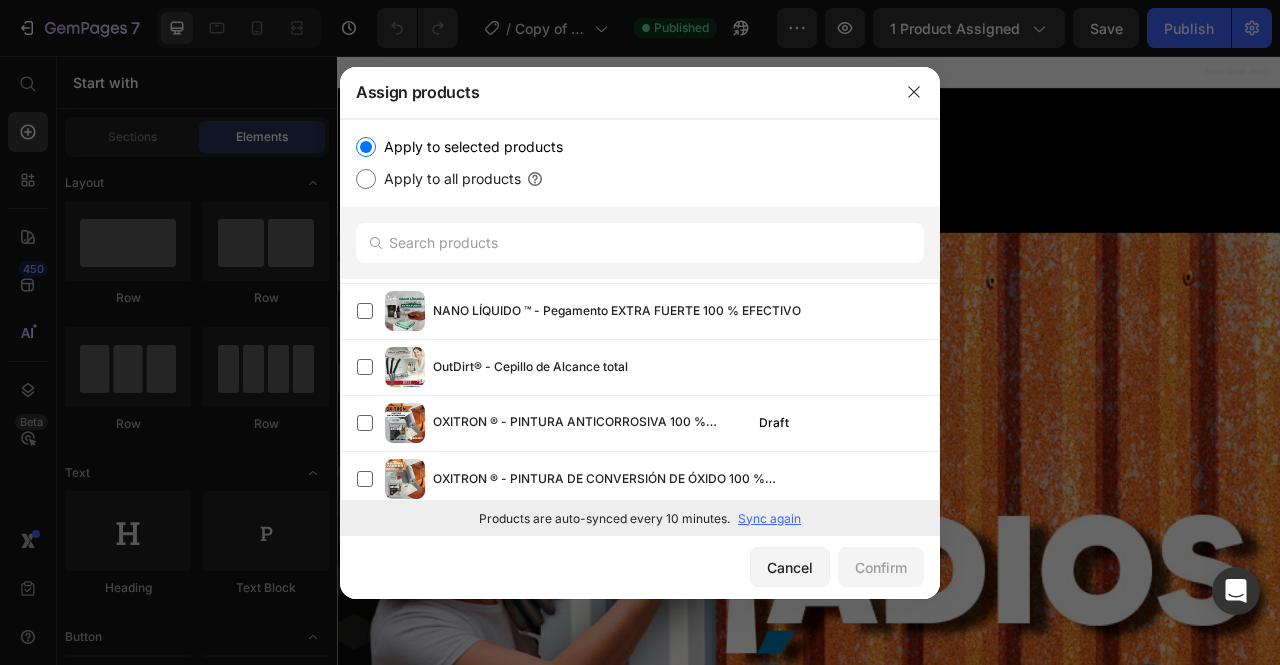 scroll, scrollTop: 1066, scrollLeft: 0, axis: vertical 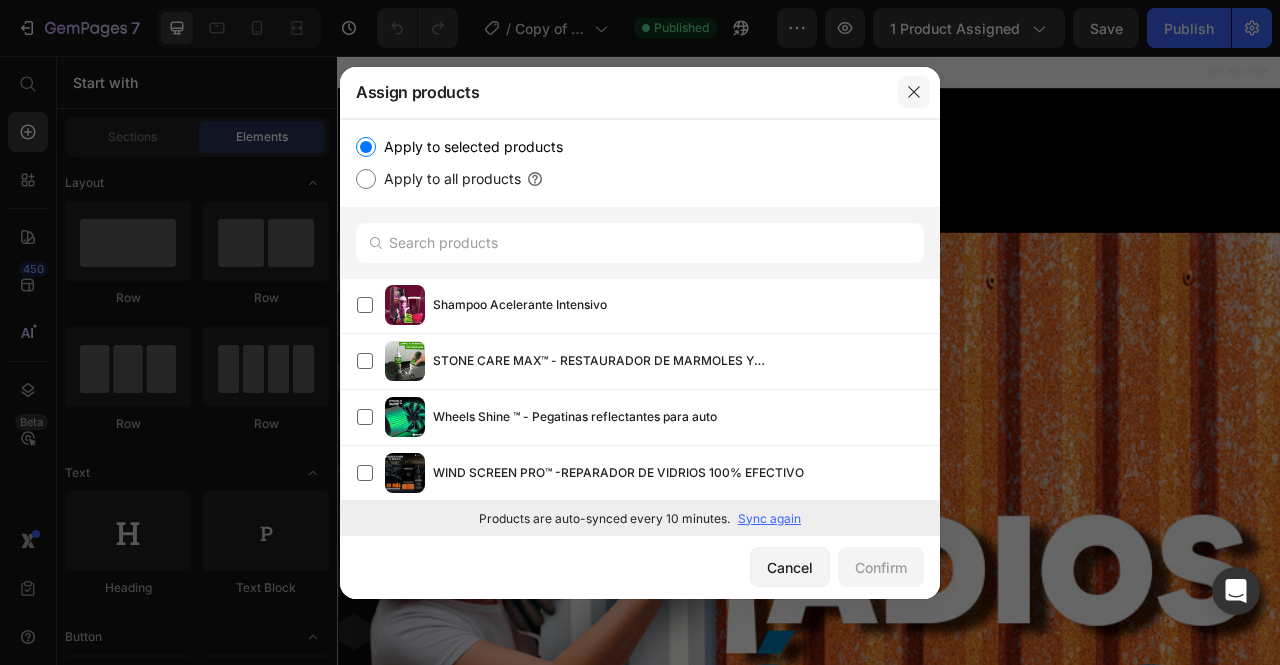 click 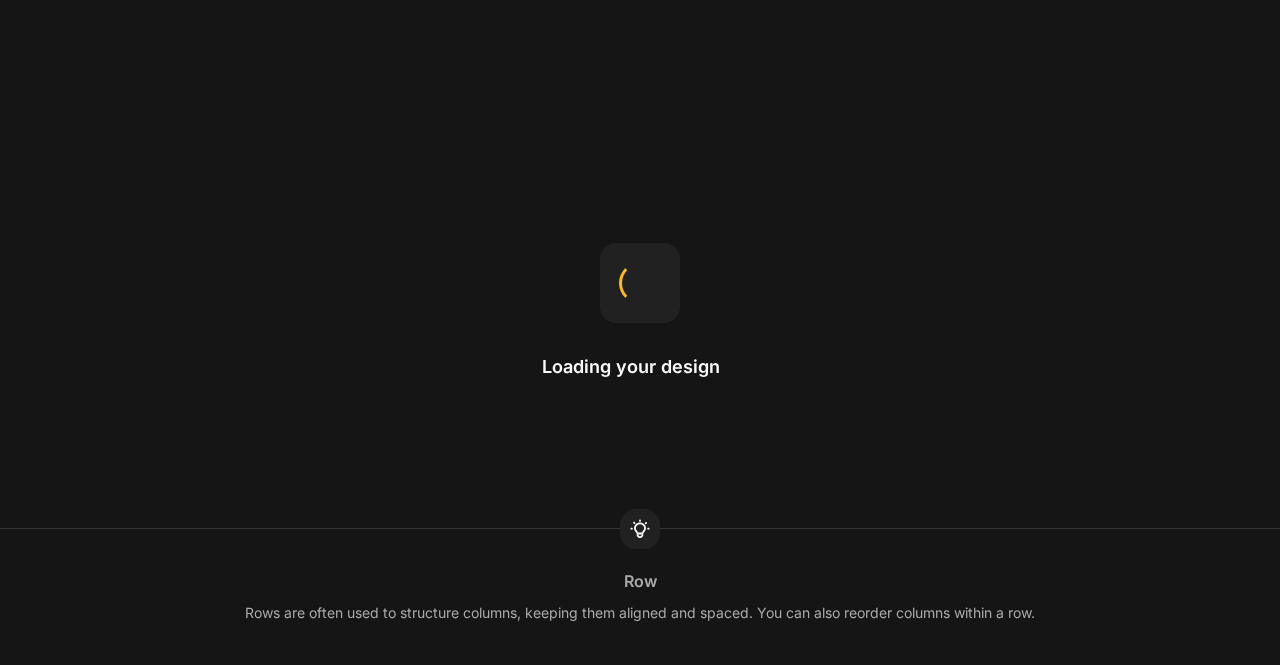 scroll, scrollTop: 0, scrollLeft: 0, axis: both 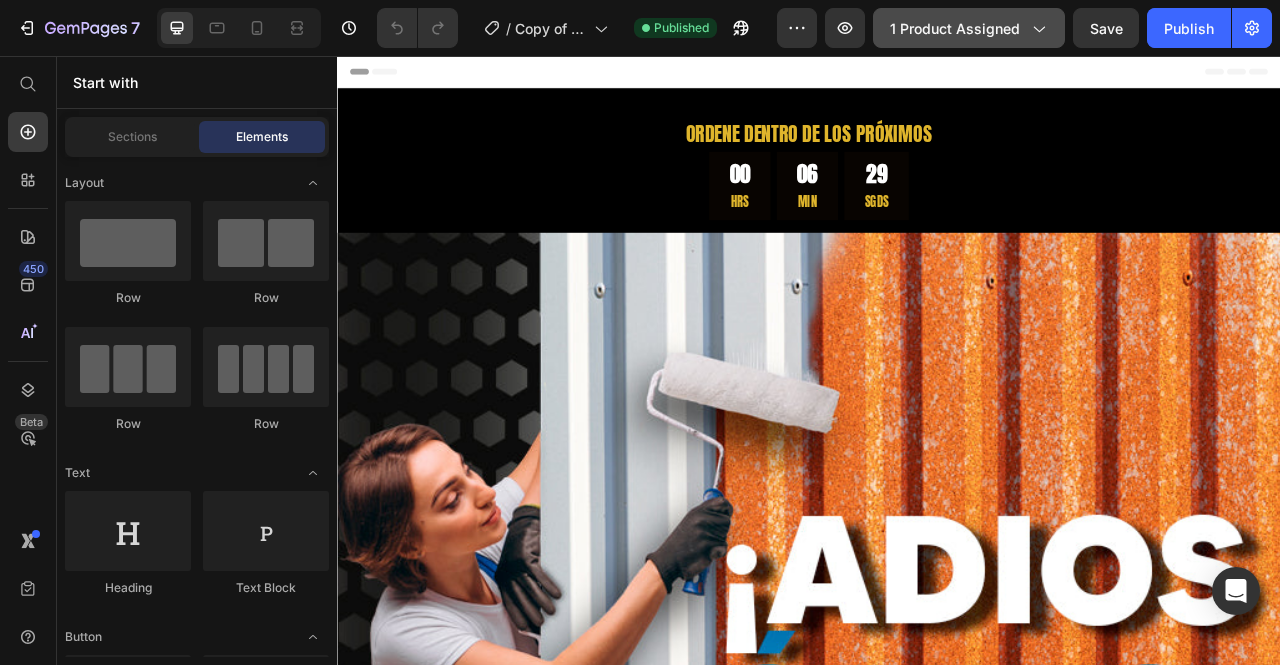 click on "1 product assigned" at bounding box center (969, 28) 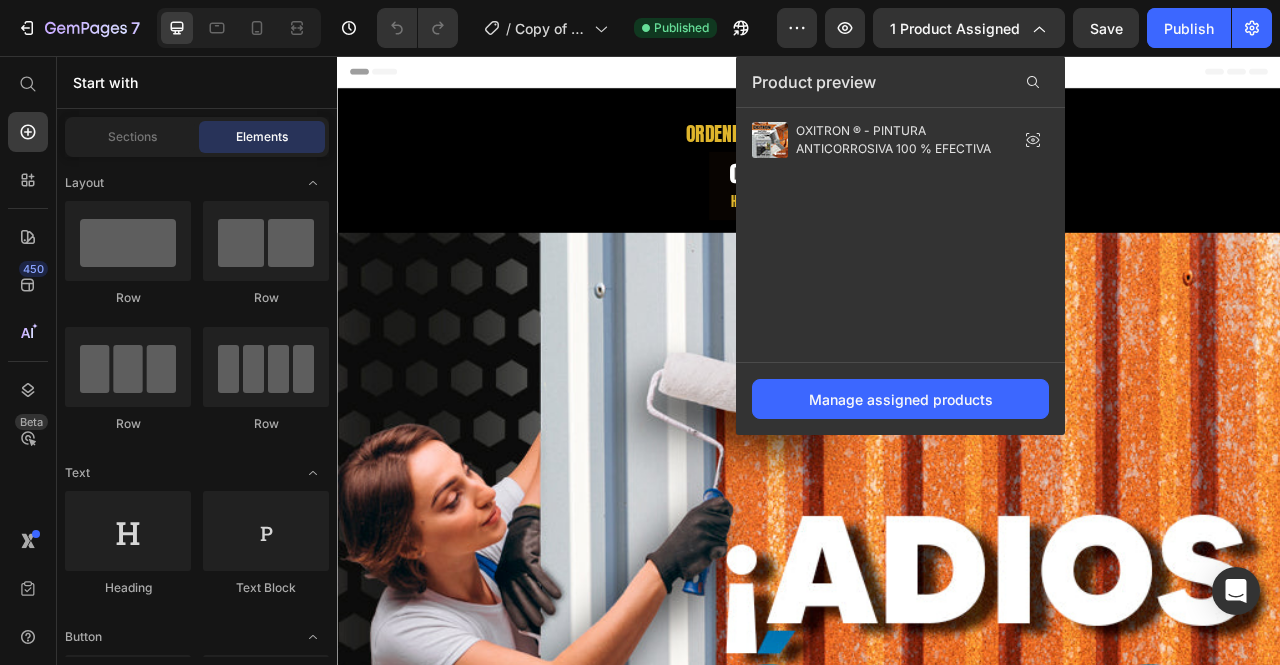click on "Manage assigned products" 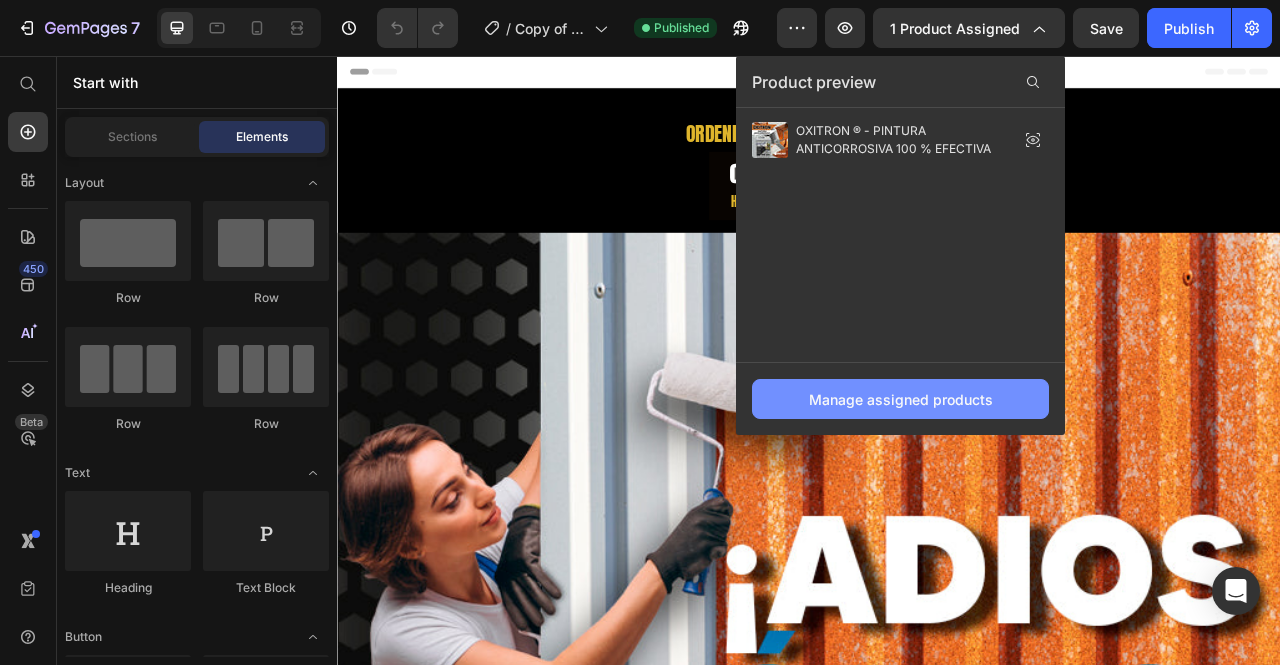 click on "Manage assigned products" at bounding box center (901, 399) 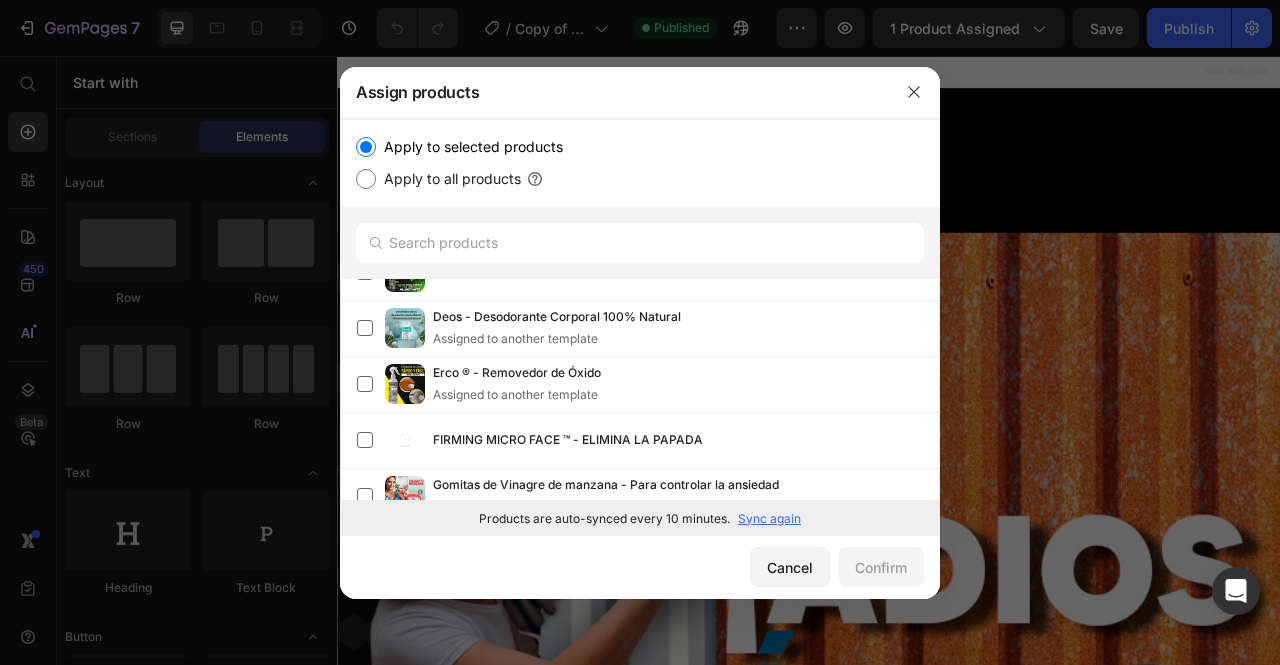 scroll, scrollTop: 0, scrollLeft: 0, axis: both 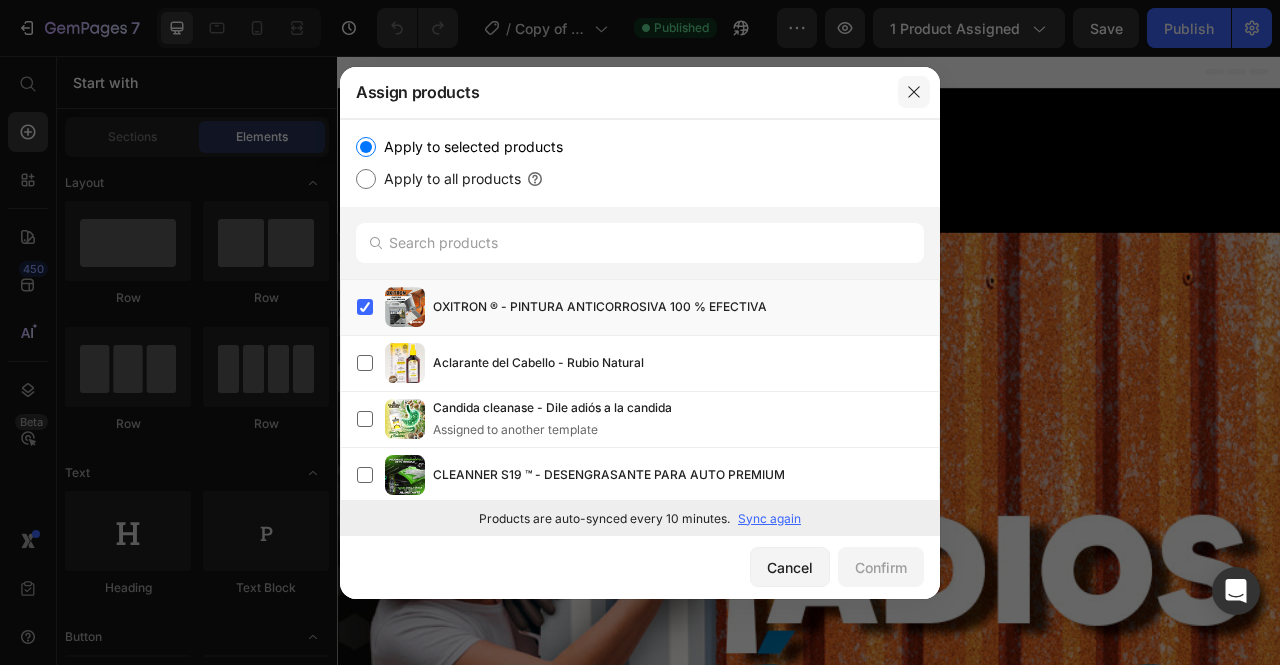 click 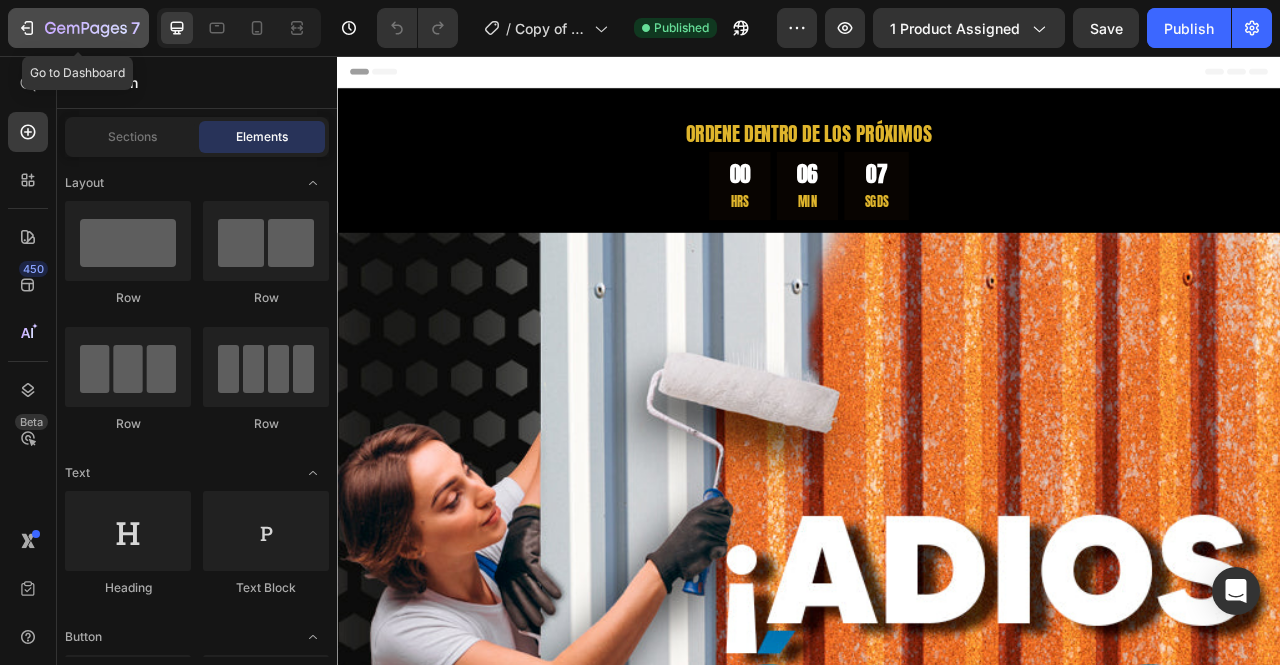 click on "7" at bounding box center (78, 28) 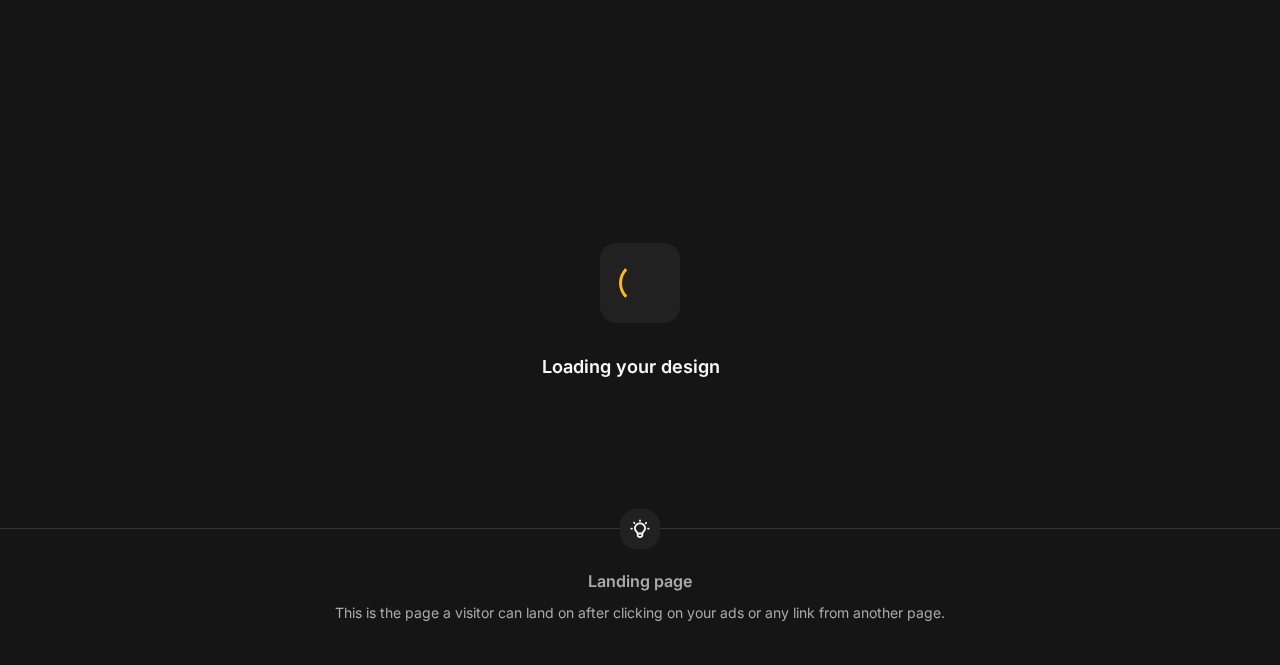 scroll, scrollTop: 0, scrollLeft: 0, axis: both 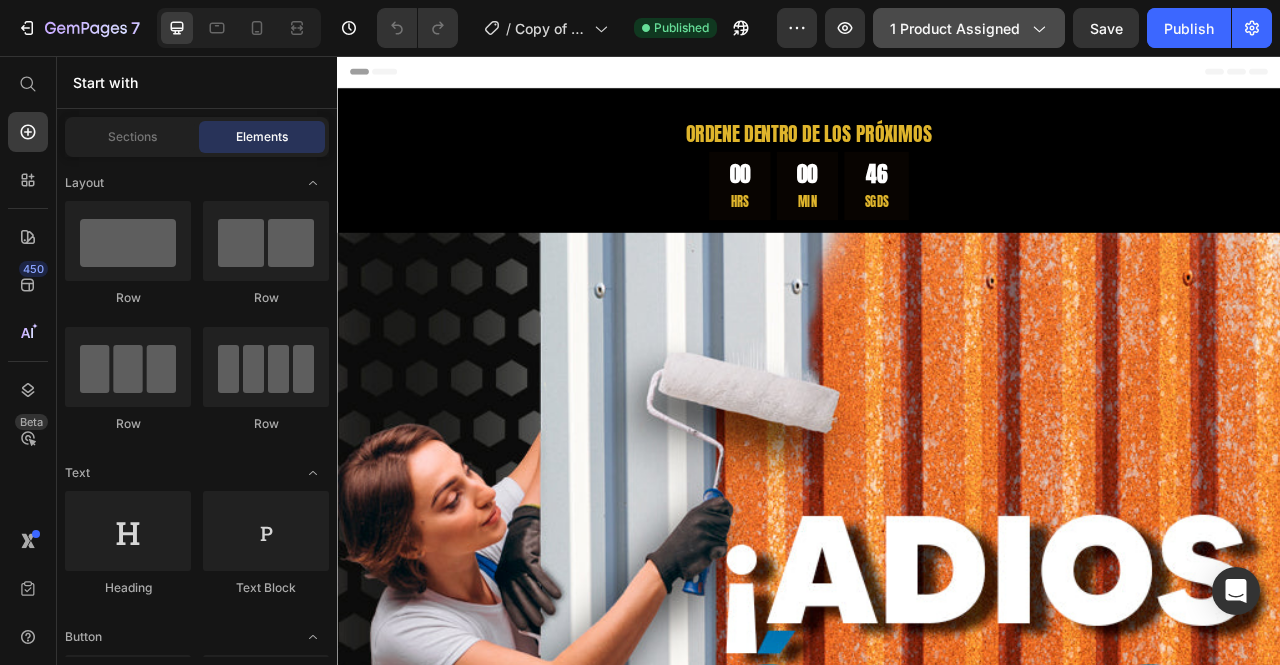 click on "1 product assigned" 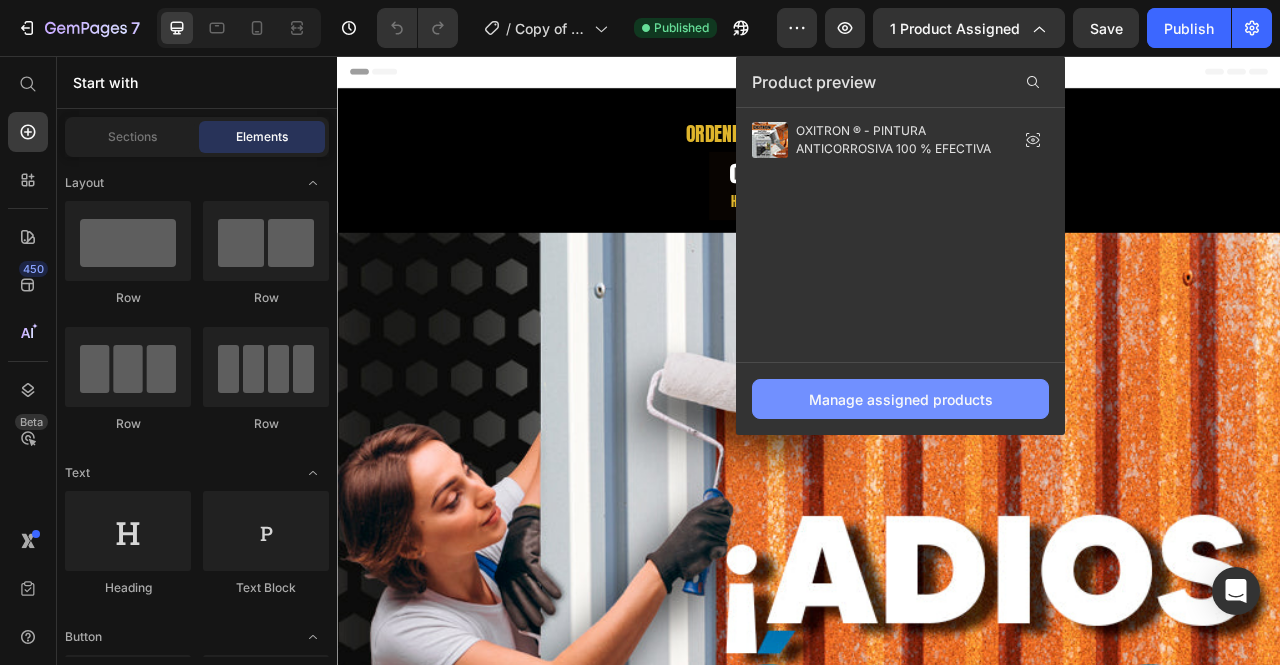 click on "Manage assigned products" at bounding box center (900, 399) 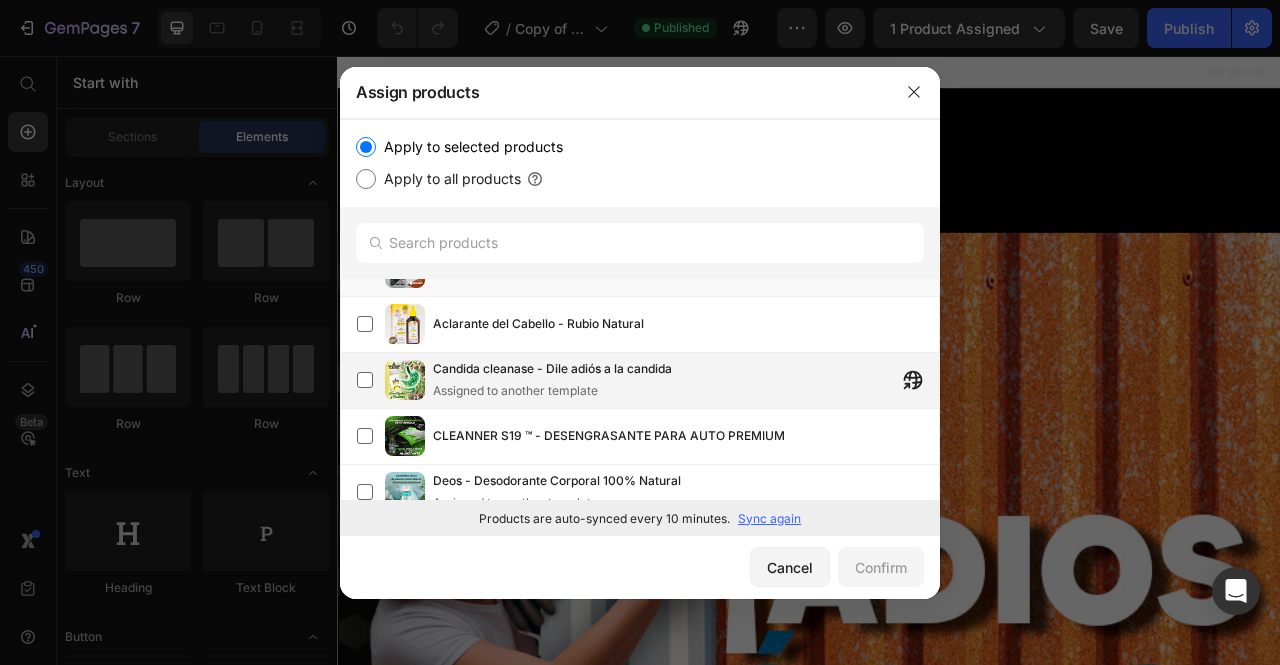 scroll, scrollTop: 0, scrollLeft: 0, axis: both 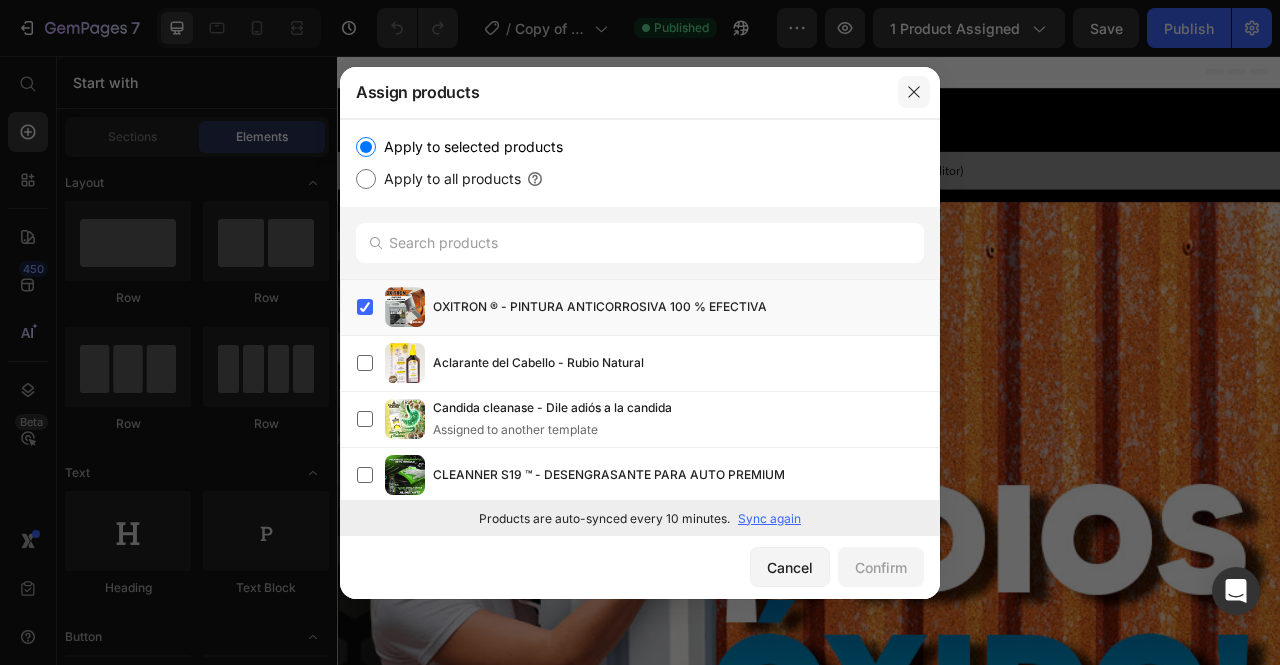 click at bounding box center (914, 92) 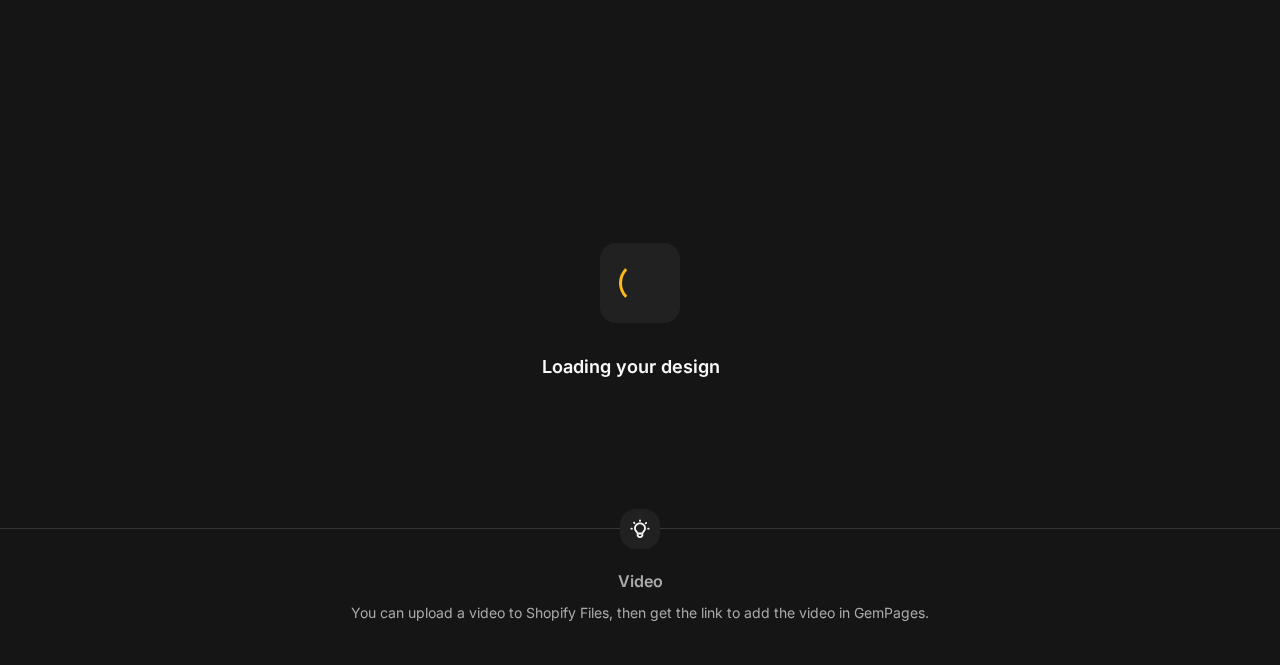 scroll, scrollTop: 0, scrollLeft: 0, axis: both 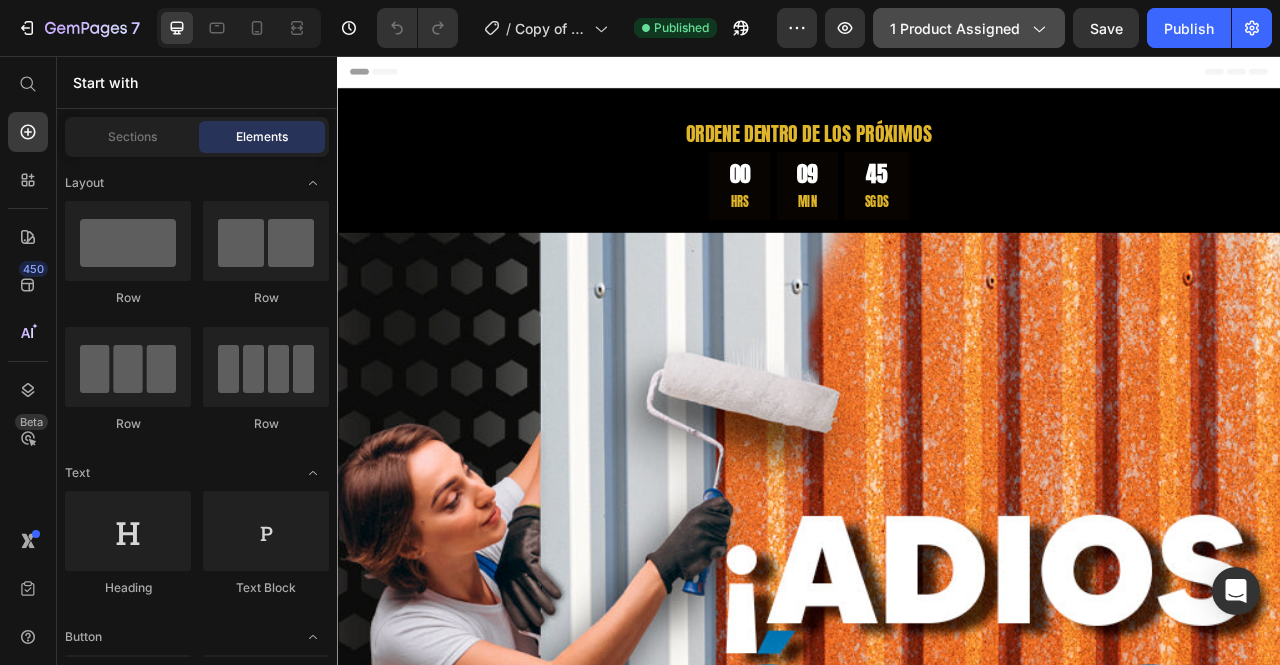 click on "1 product assigned" 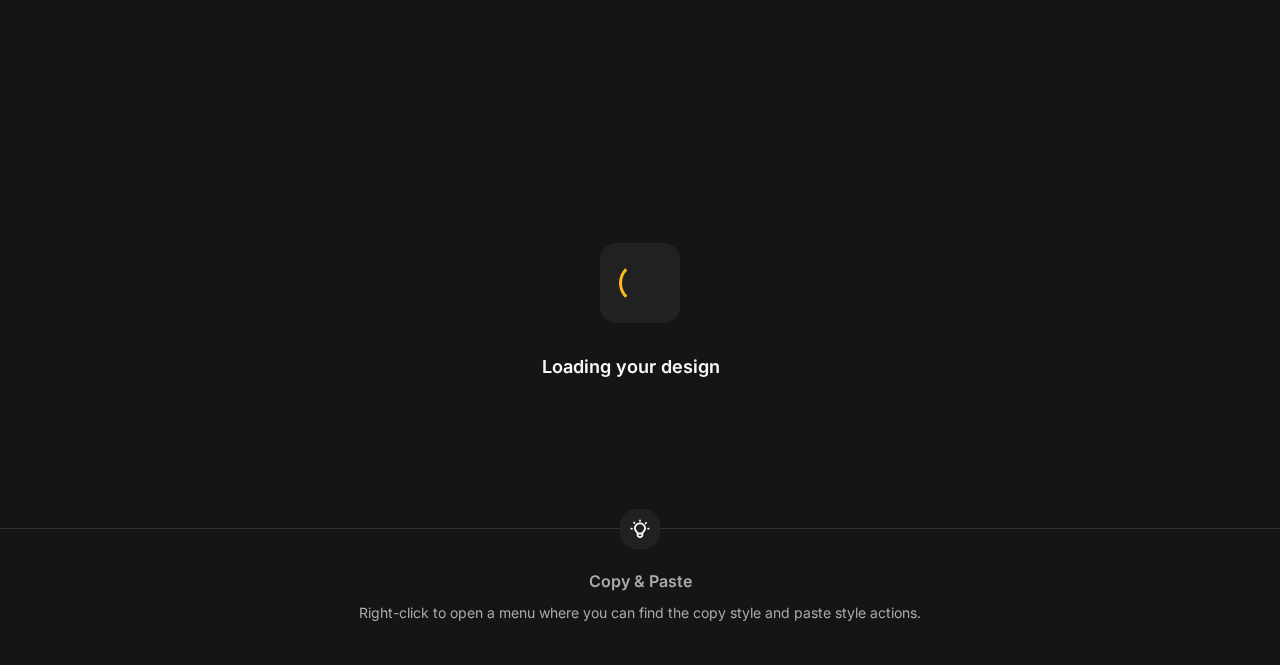 scroll, scrollTop: 0, scrollLeft: 0, axis: both 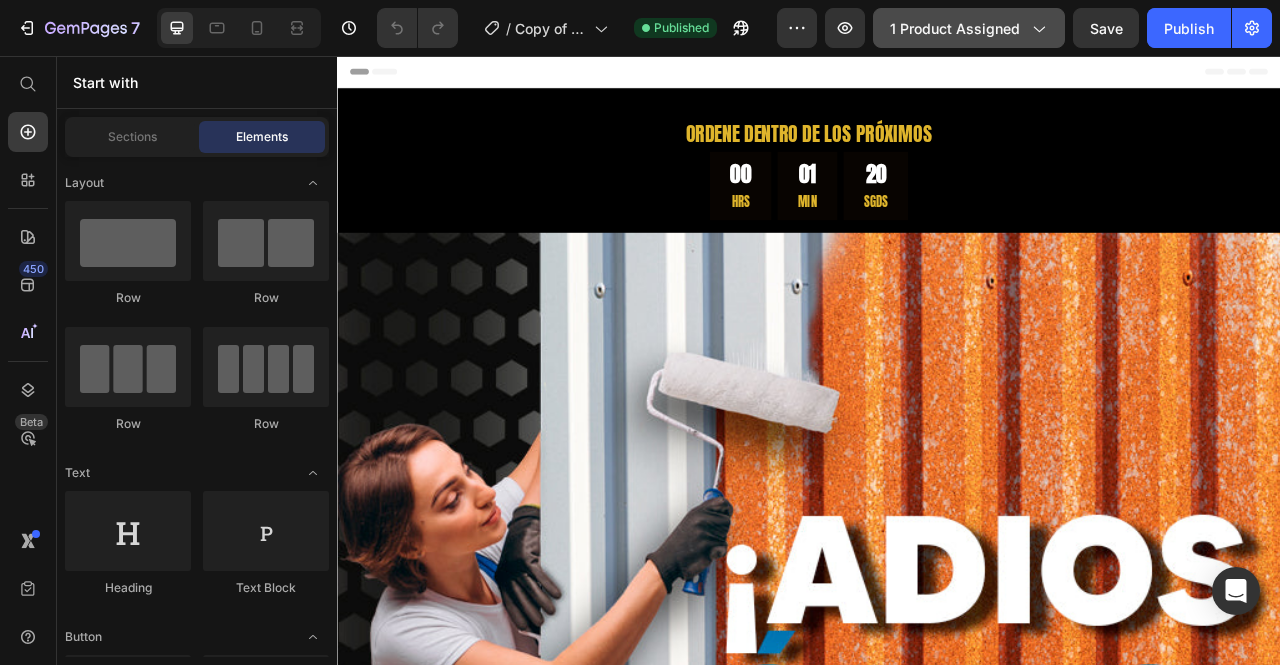 click on "1 product assigned" 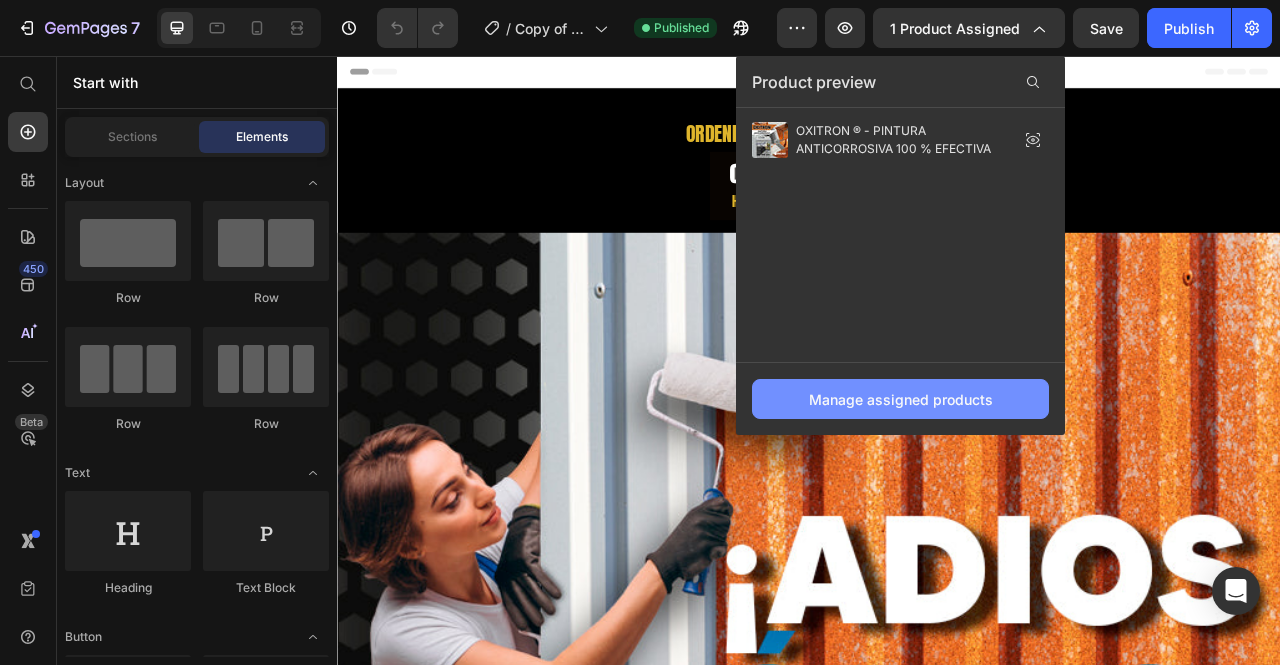 click on "Manage assigned products" at bounding box center (900, 399) 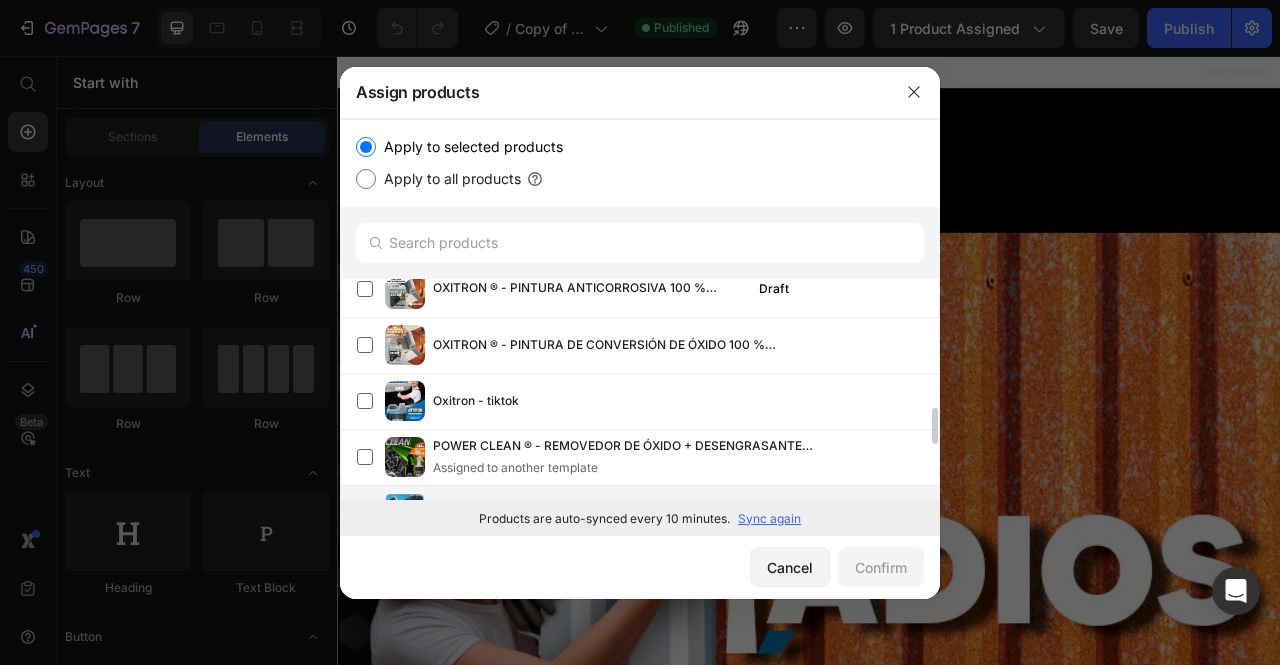 scroll, scrollTop: 848, scrollLeft: 0, axis: vertical 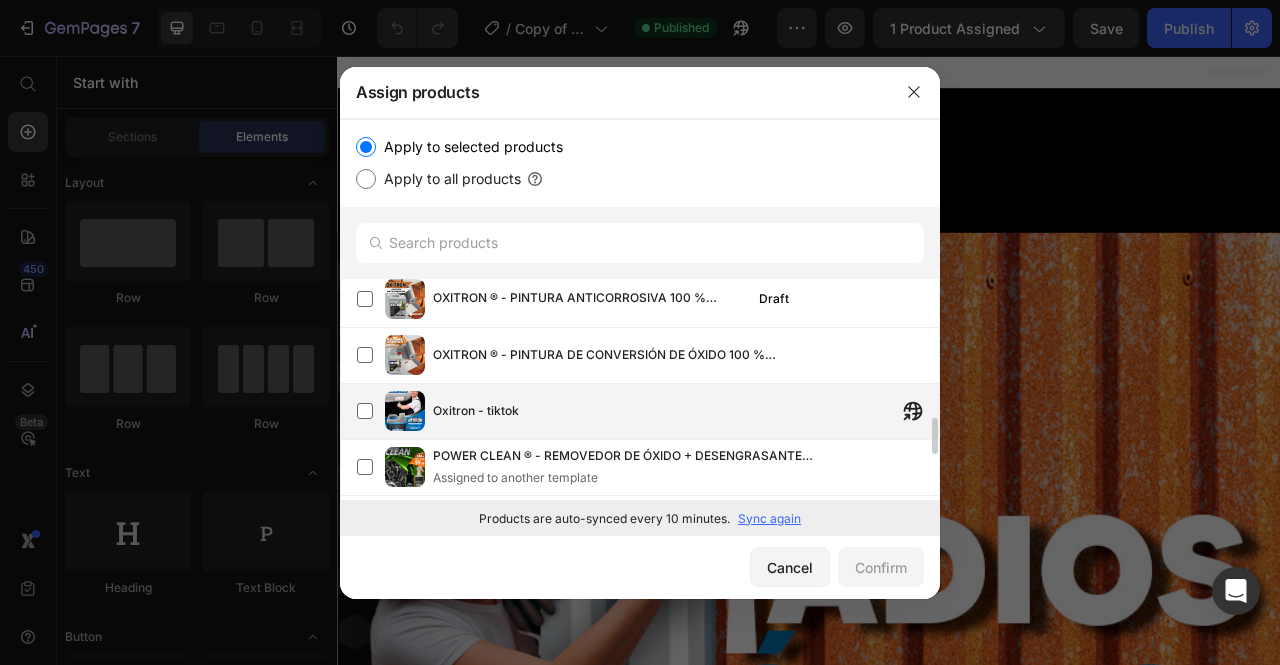 click on "Oxitron - tiktok" at bounding box center (686, 411) 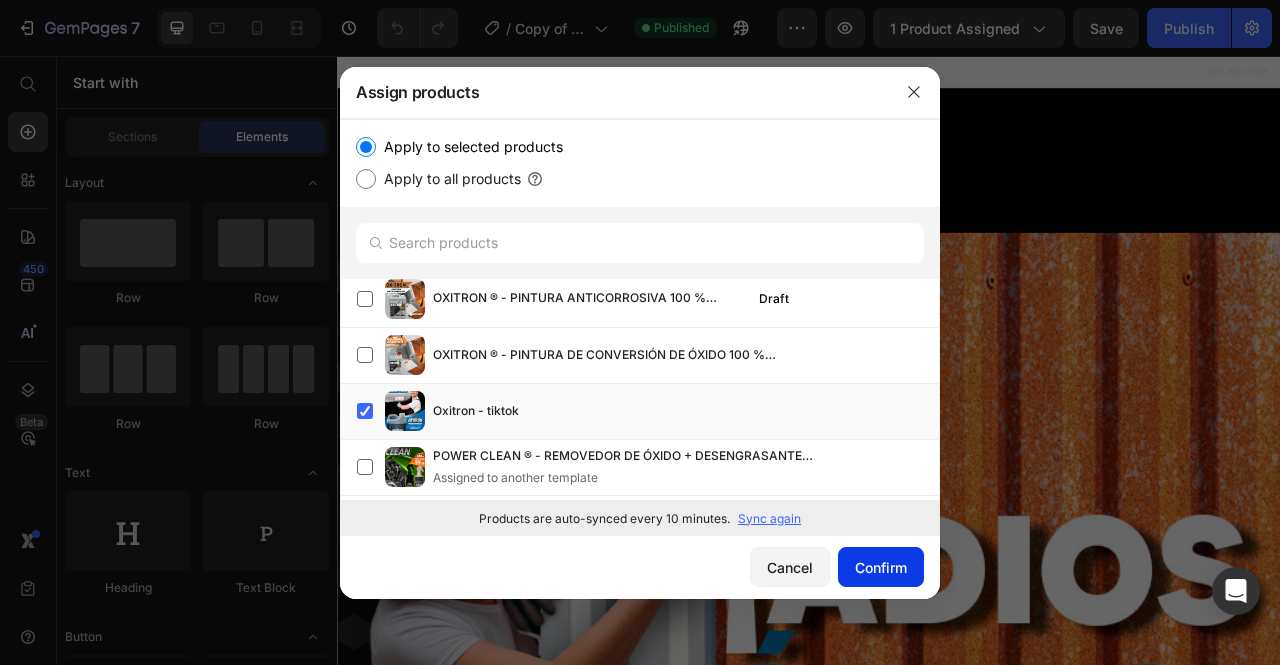 click on "Confirm" at bounding box center (881, 567) 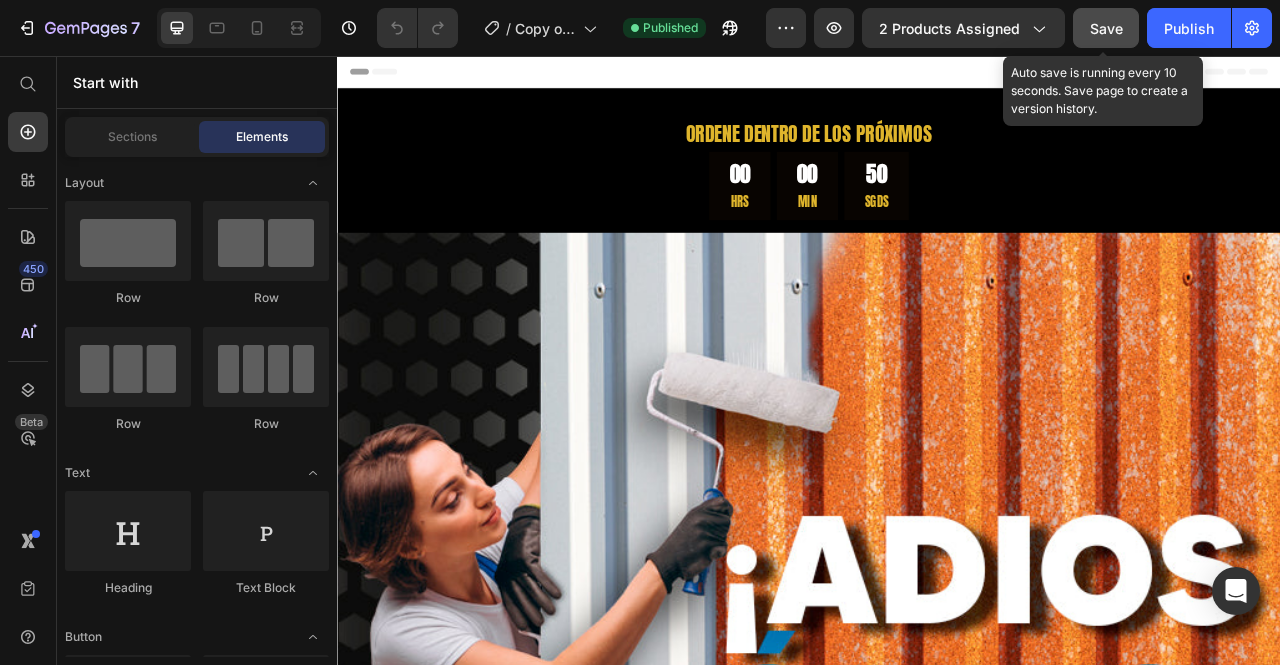 click on "Save" at bounding box center (1106, 28) 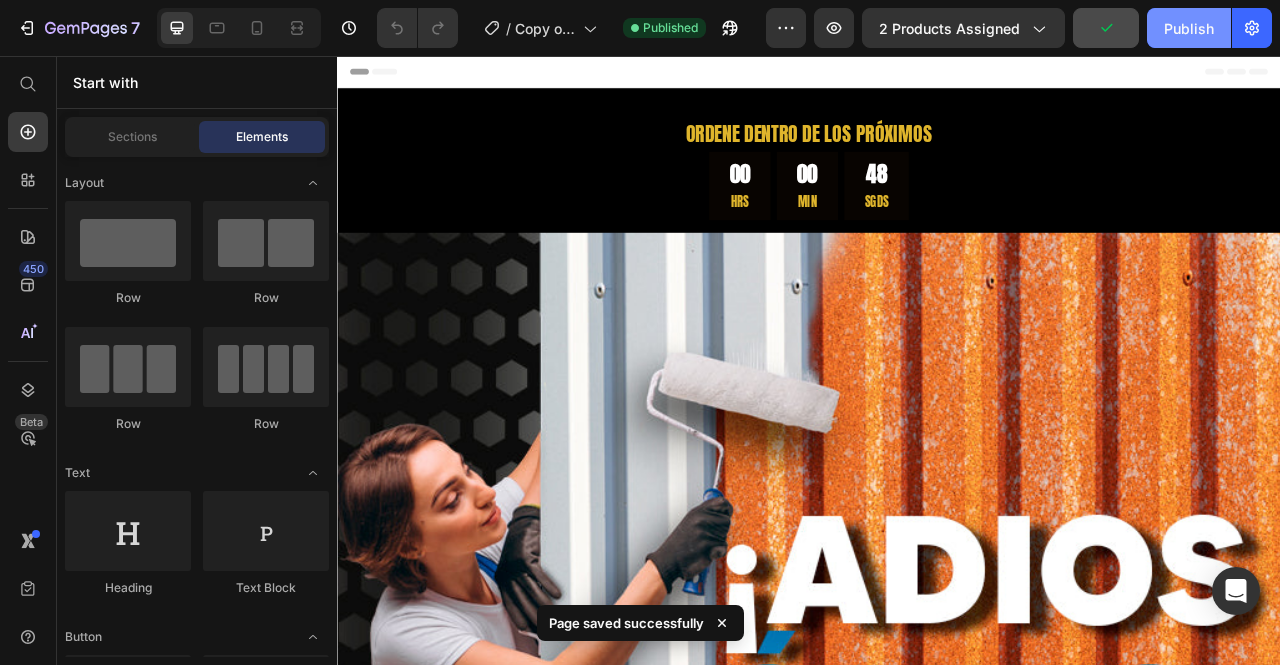 click on "Publish" 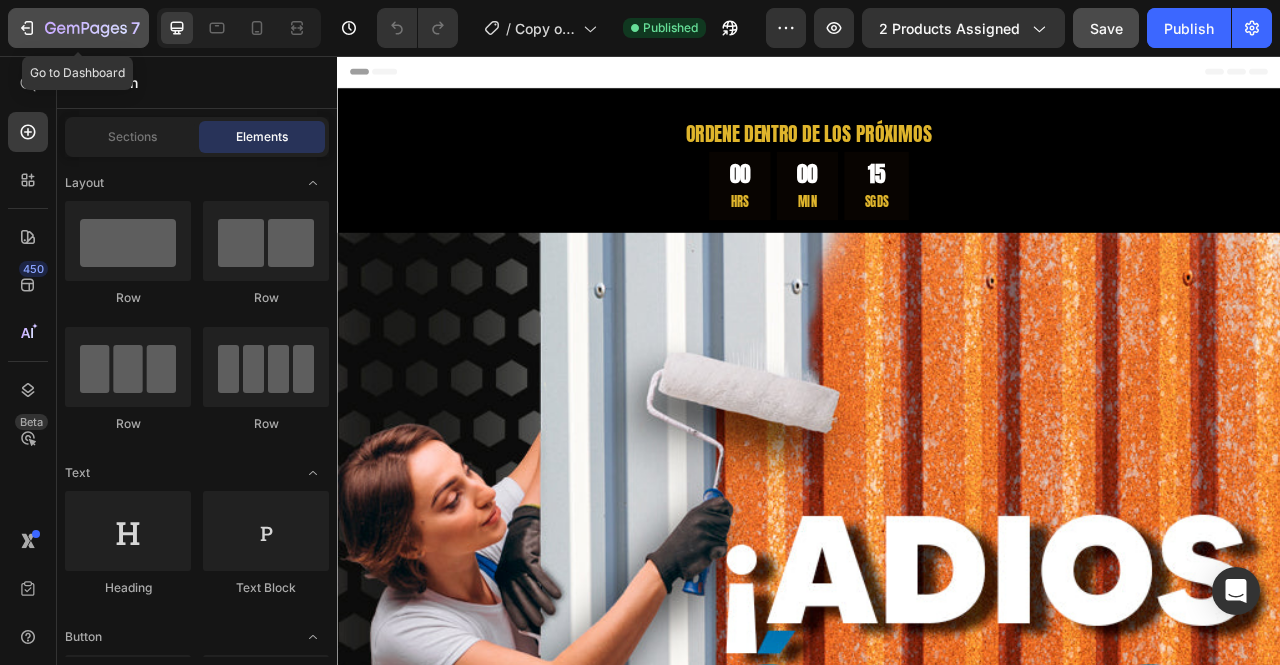 click on "7" at bounding box center (78, 28) 